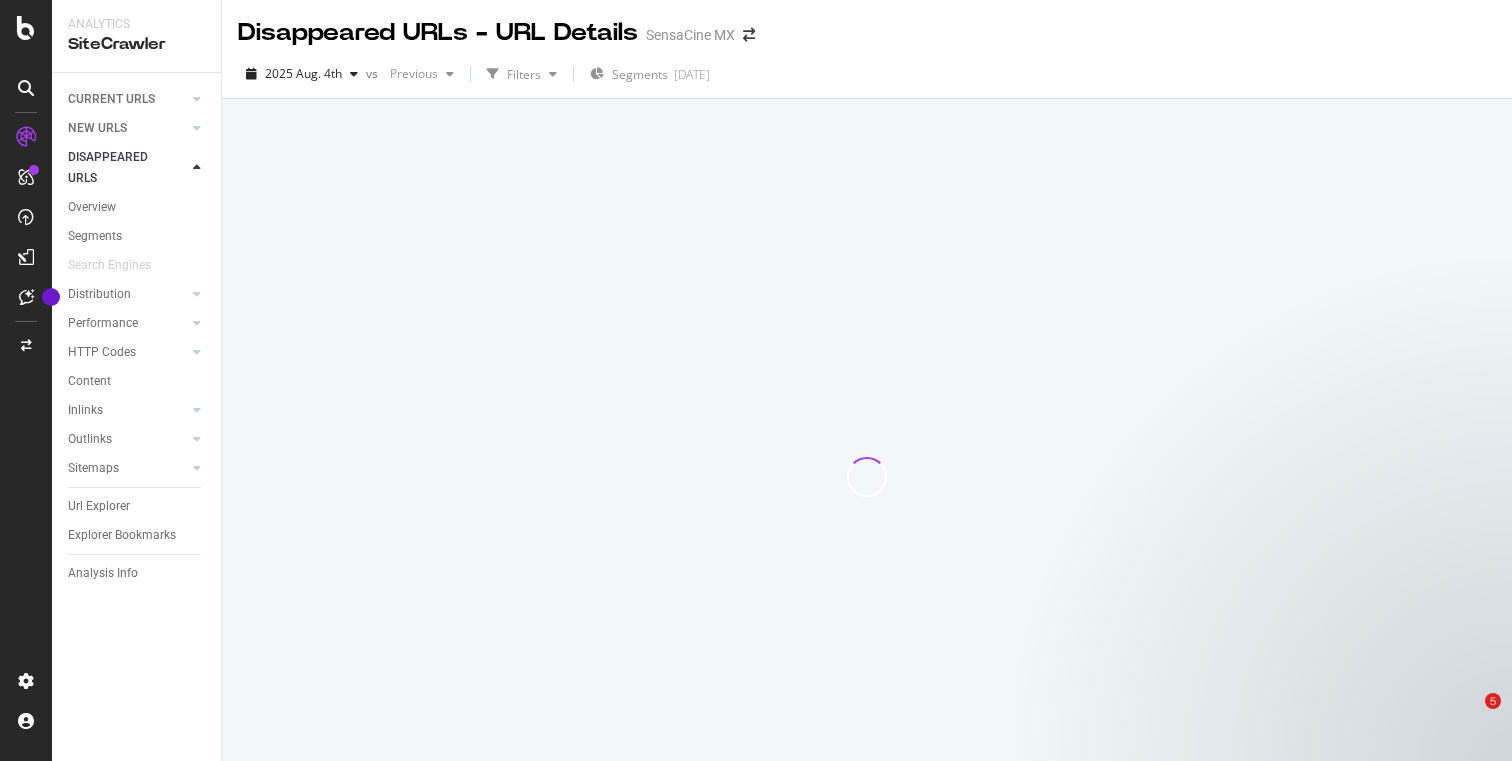 scroll, scrollTop: 0, scrollLeft: 0, axis: both 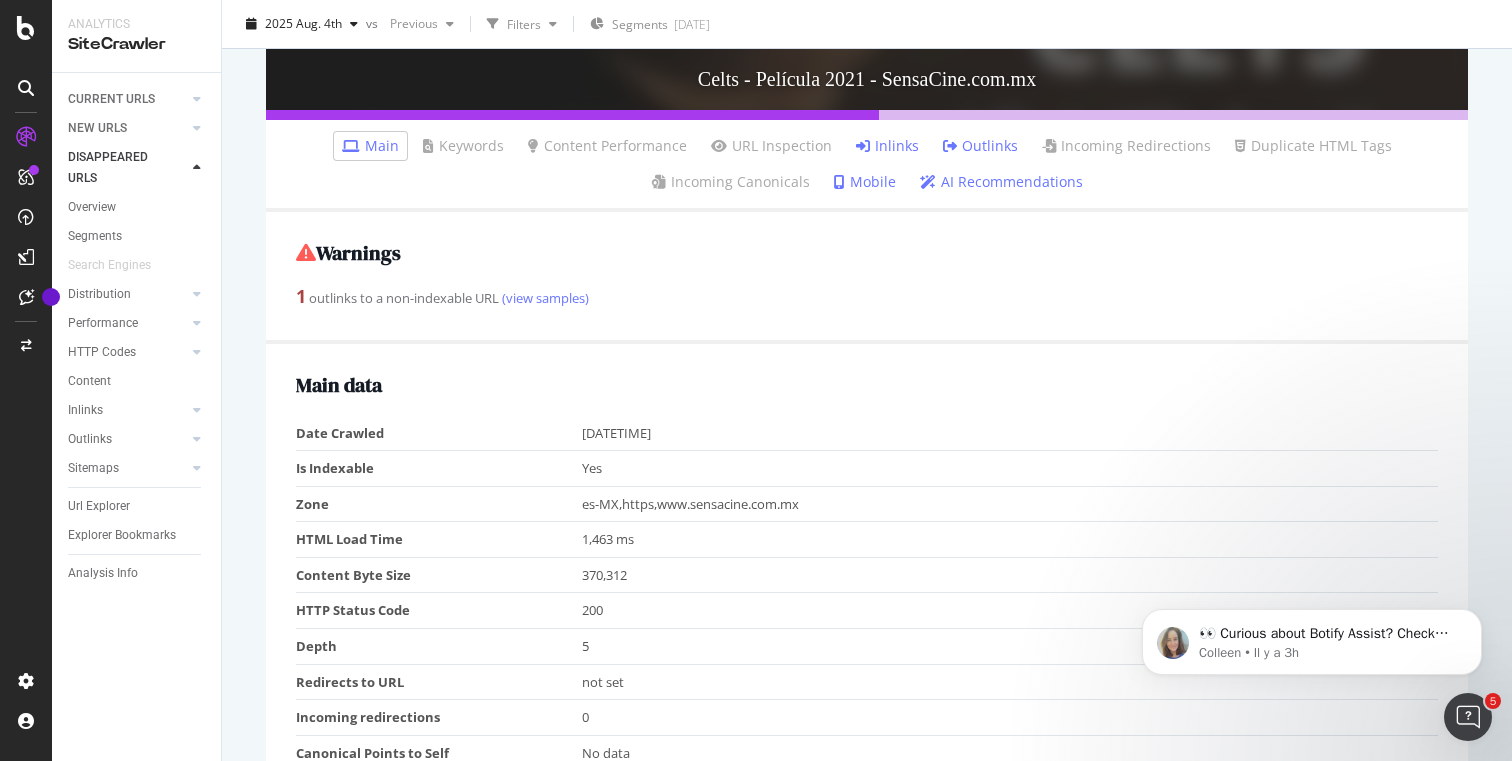 click on "Inlinks" at bounding box center [887, 146] 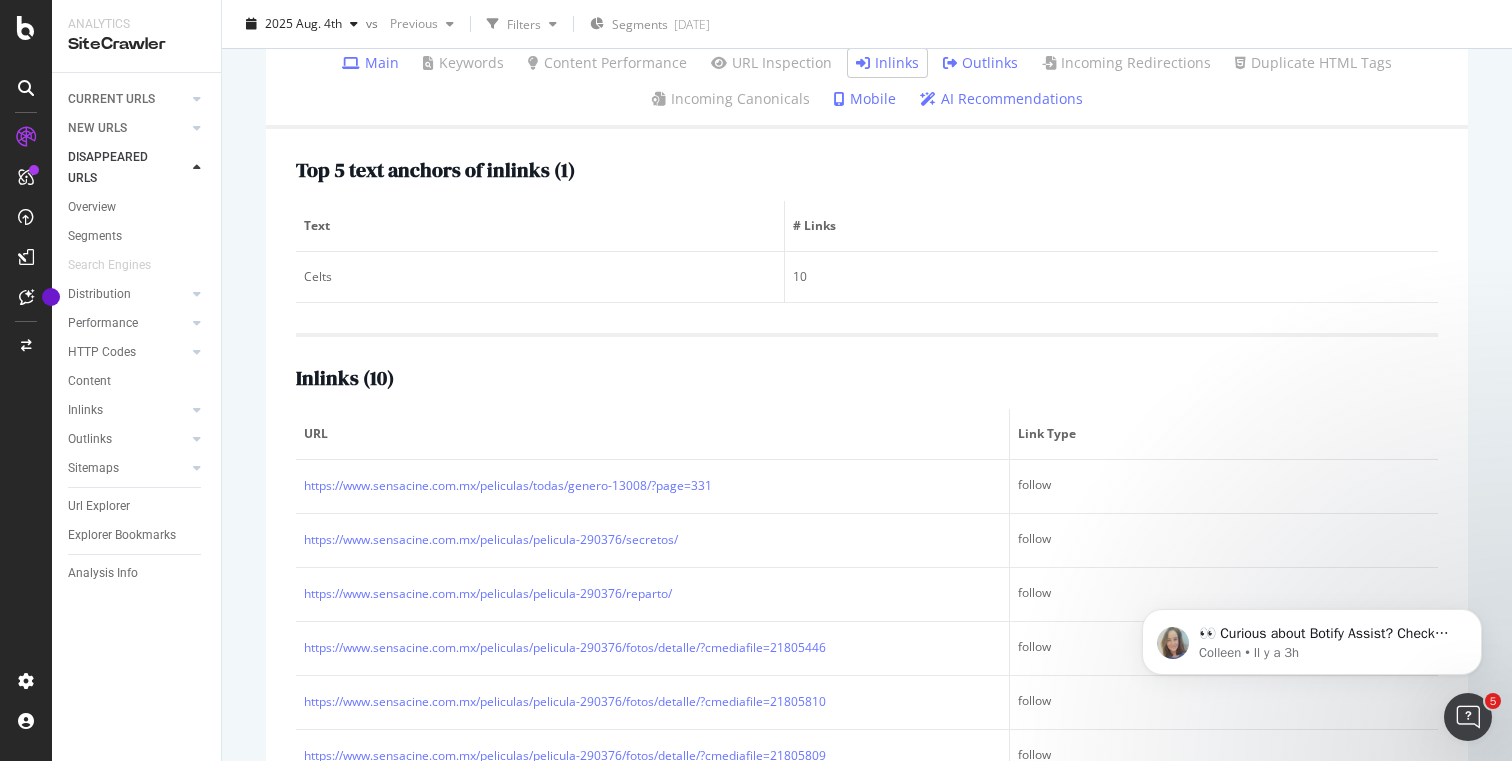 scroll, scrollTop: 793, scrollLeft: 0, axis: vertical 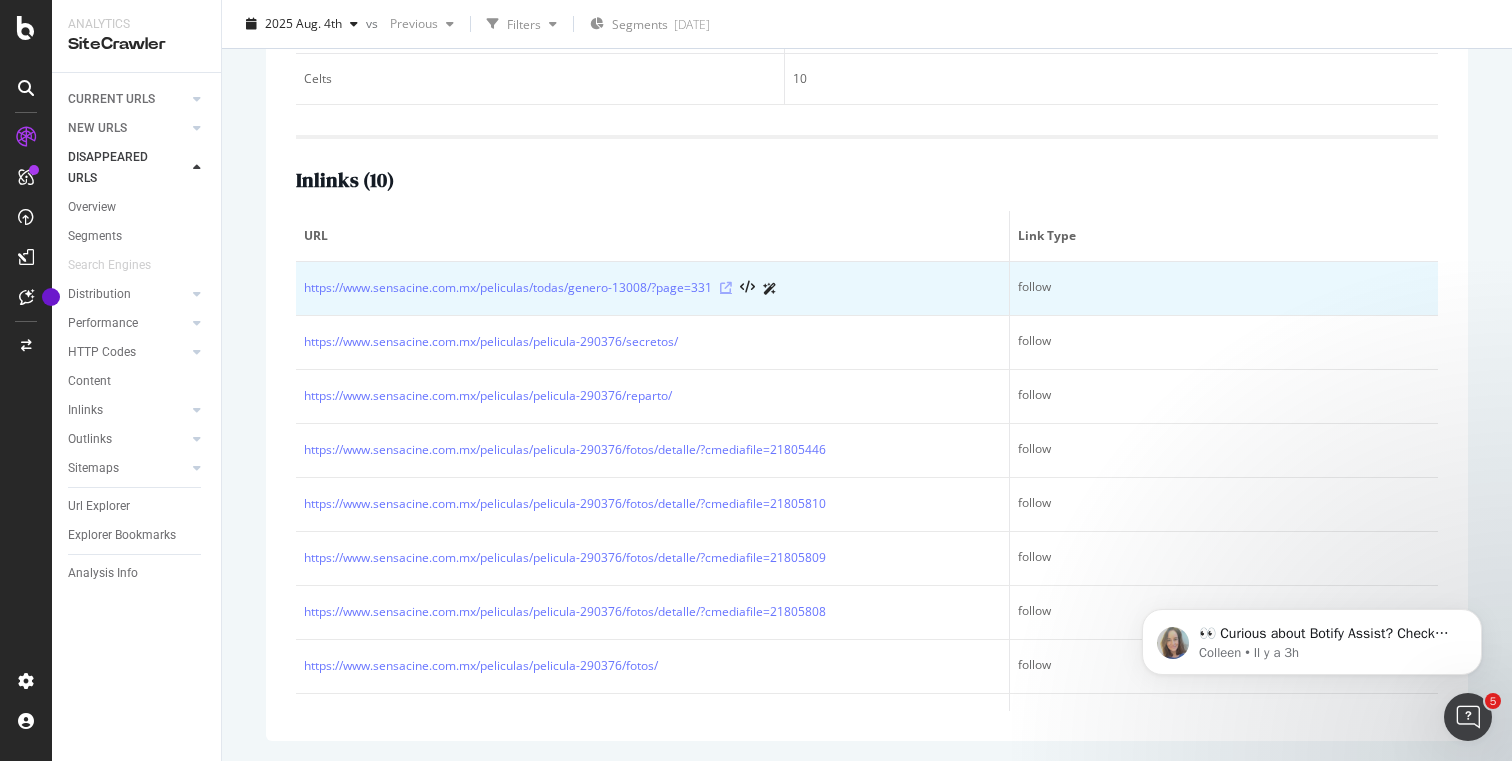 click at bounding box center [726, 288] 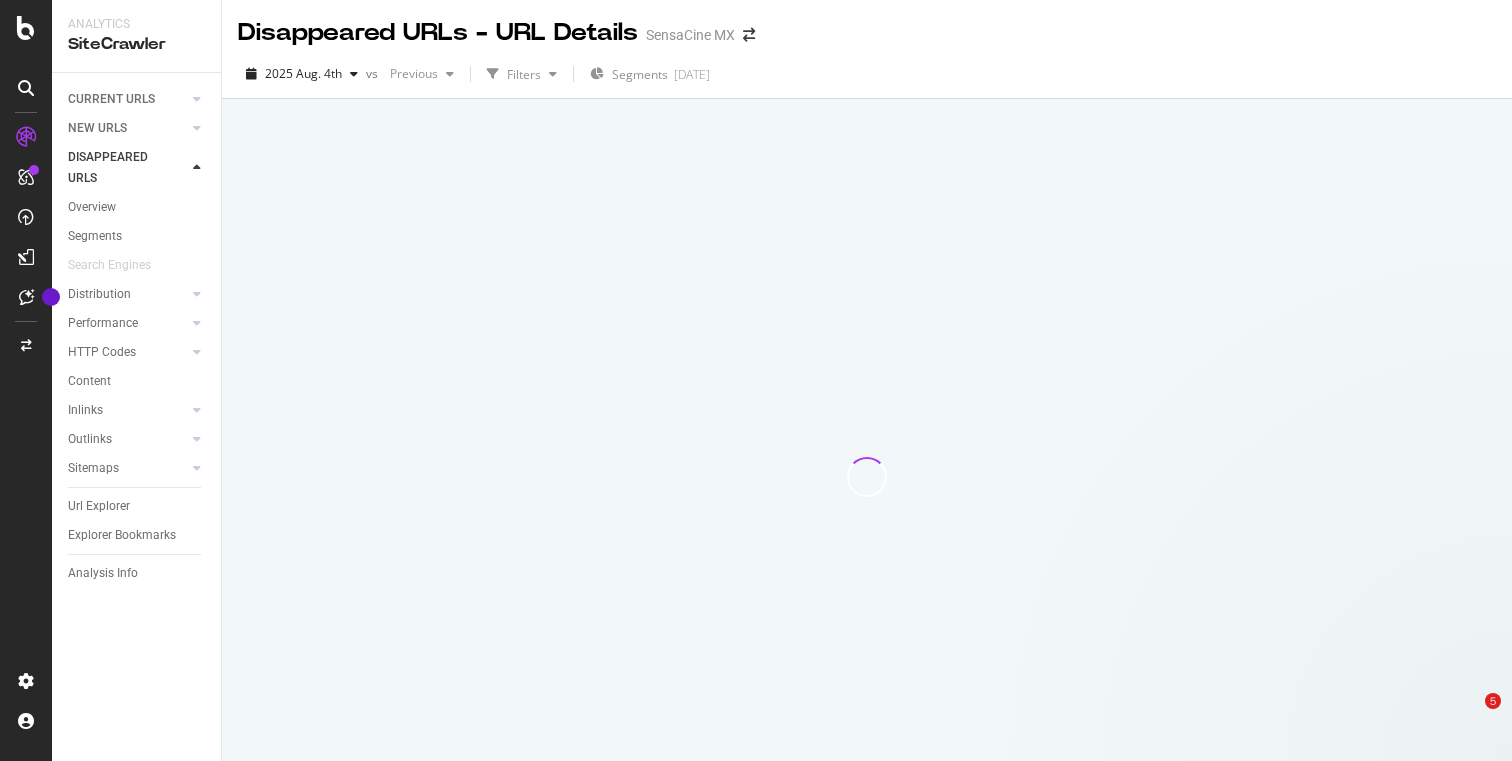 scroll, scrollTop: 0, scrollLeft: 0, axis: both 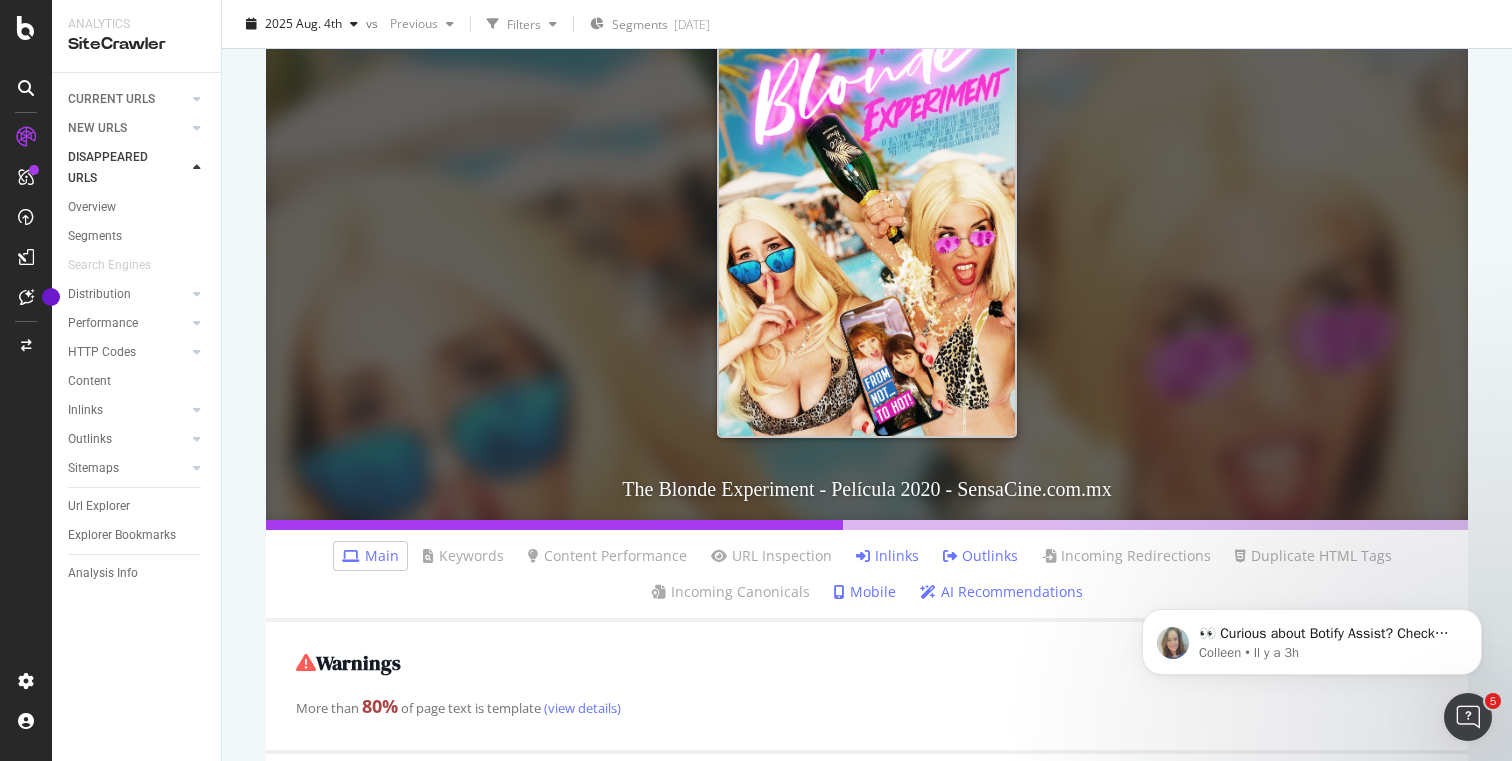 click on "Inlinks" at bounding box center [887, 556] 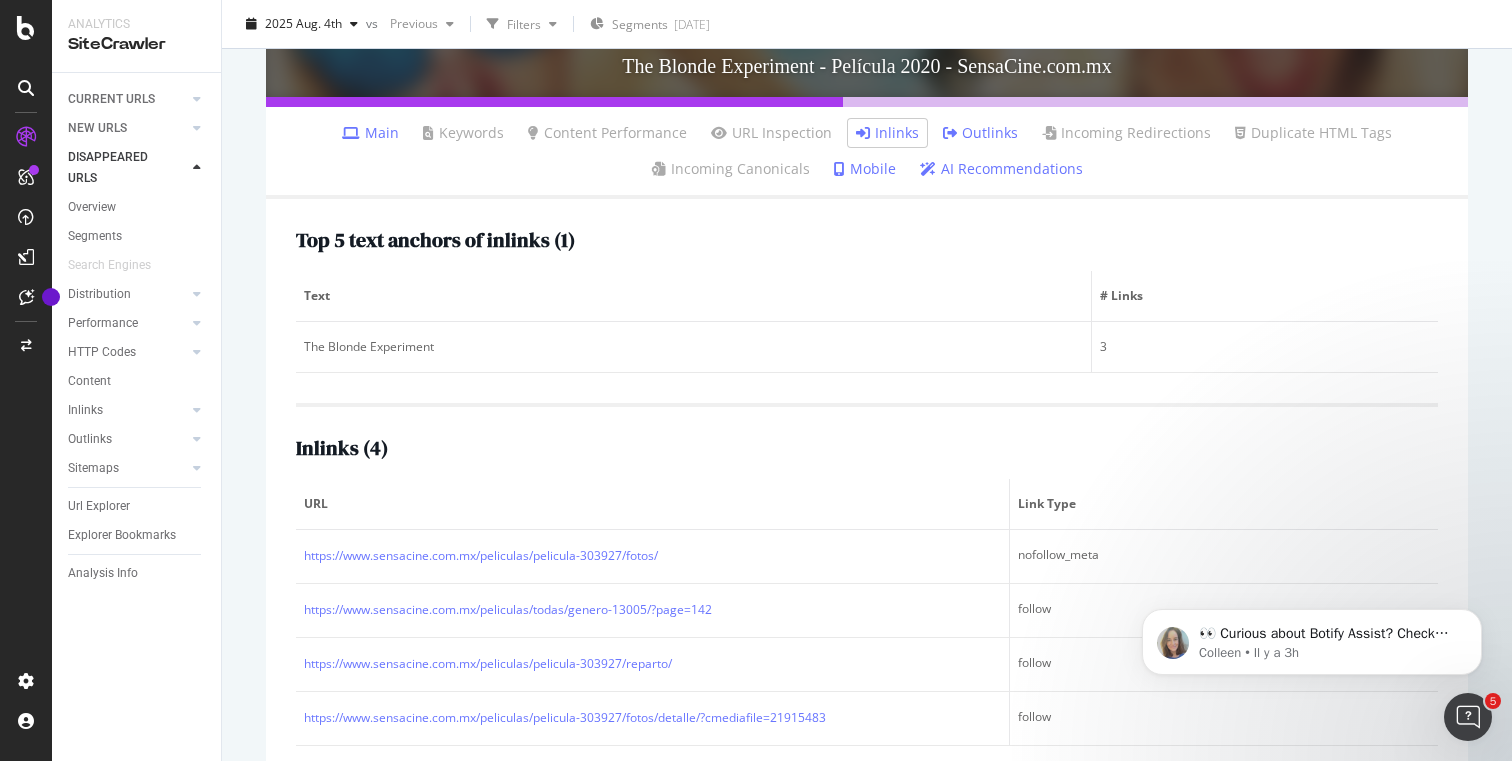 scroll, scrollTop: 747, scrollLeft: 0, axis: vertical 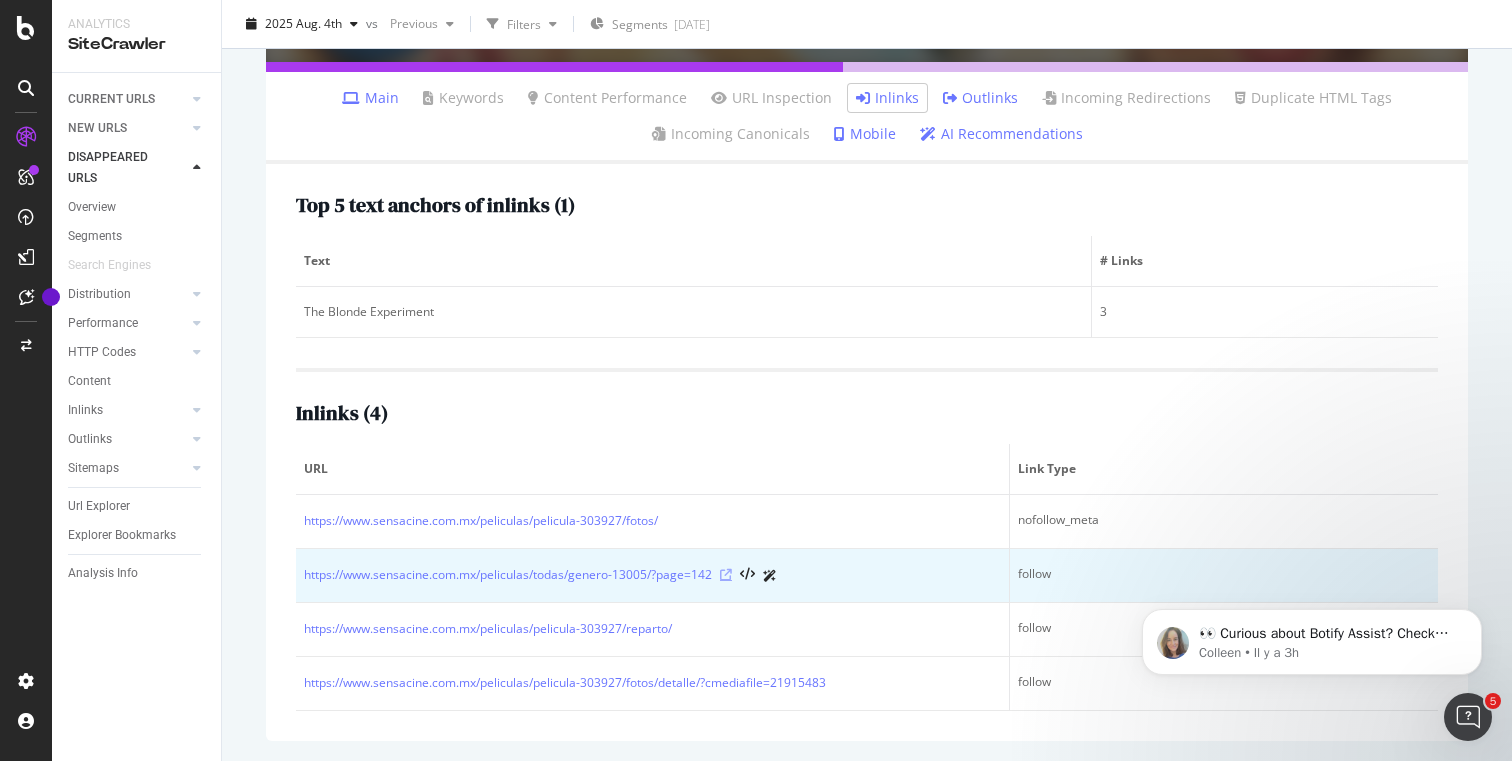 click at bounding box center [726, 575] 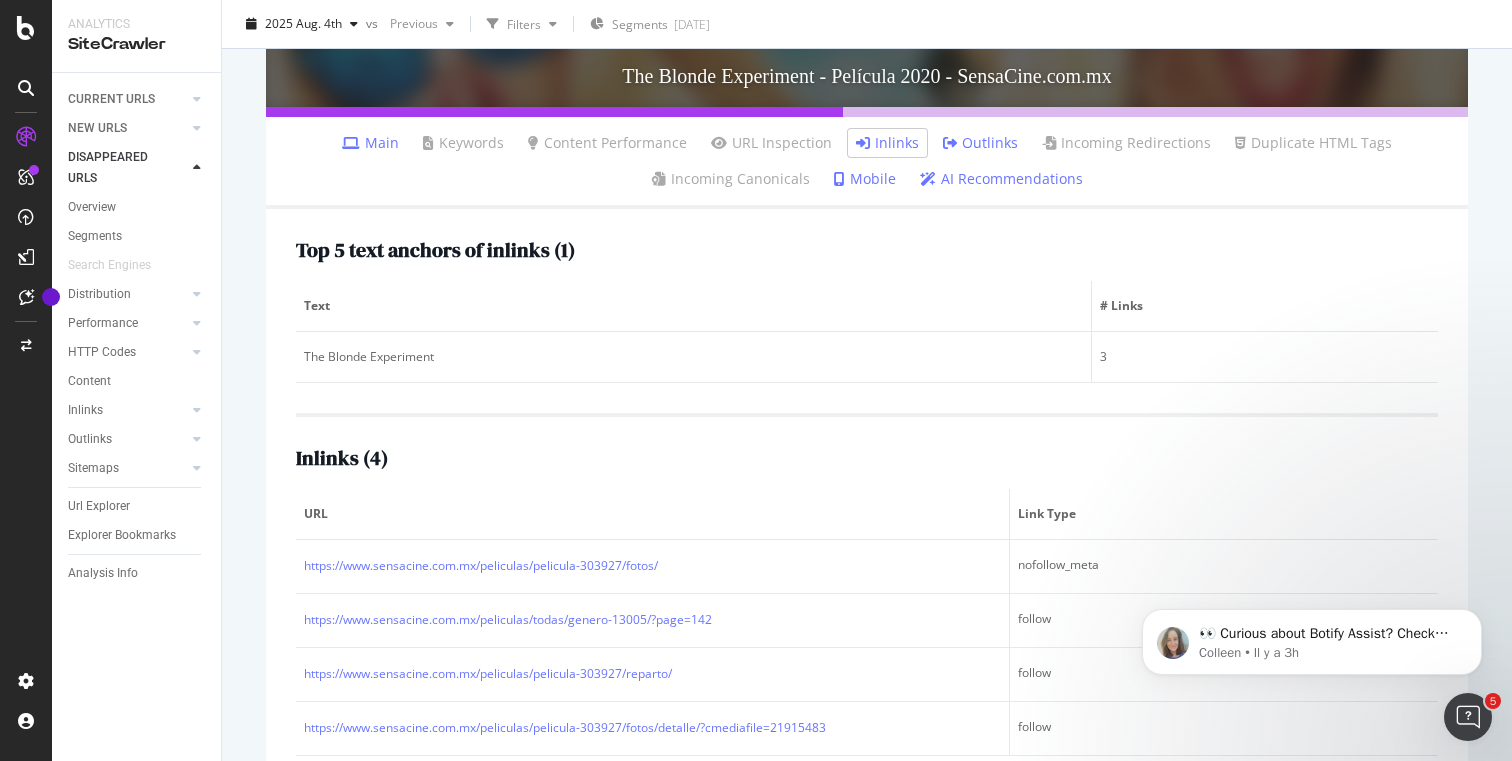 scroll, scrollTop: 747, scrollLeft: 0, axis: vertical 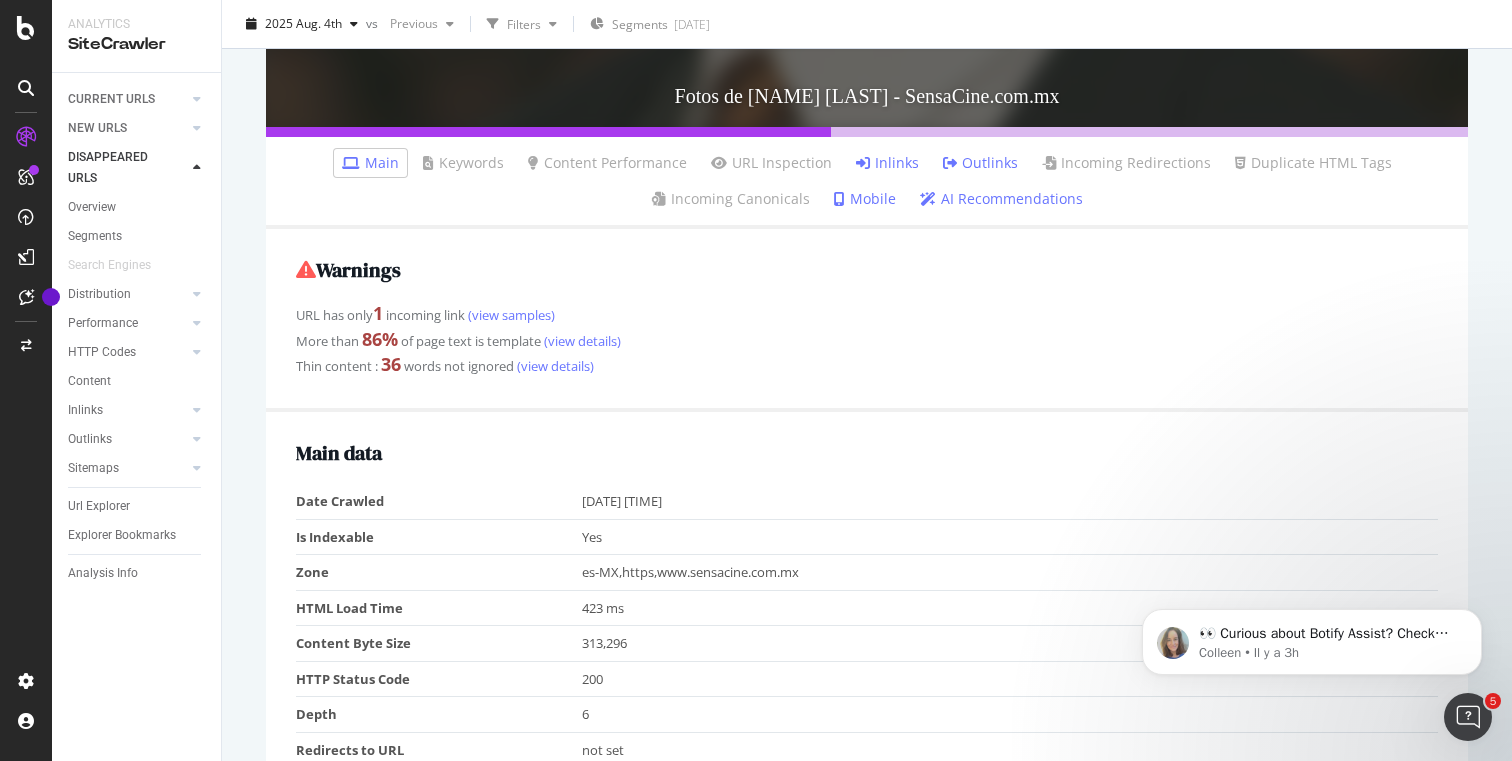 click on "Inlinks" at bounding box center [887, 163] 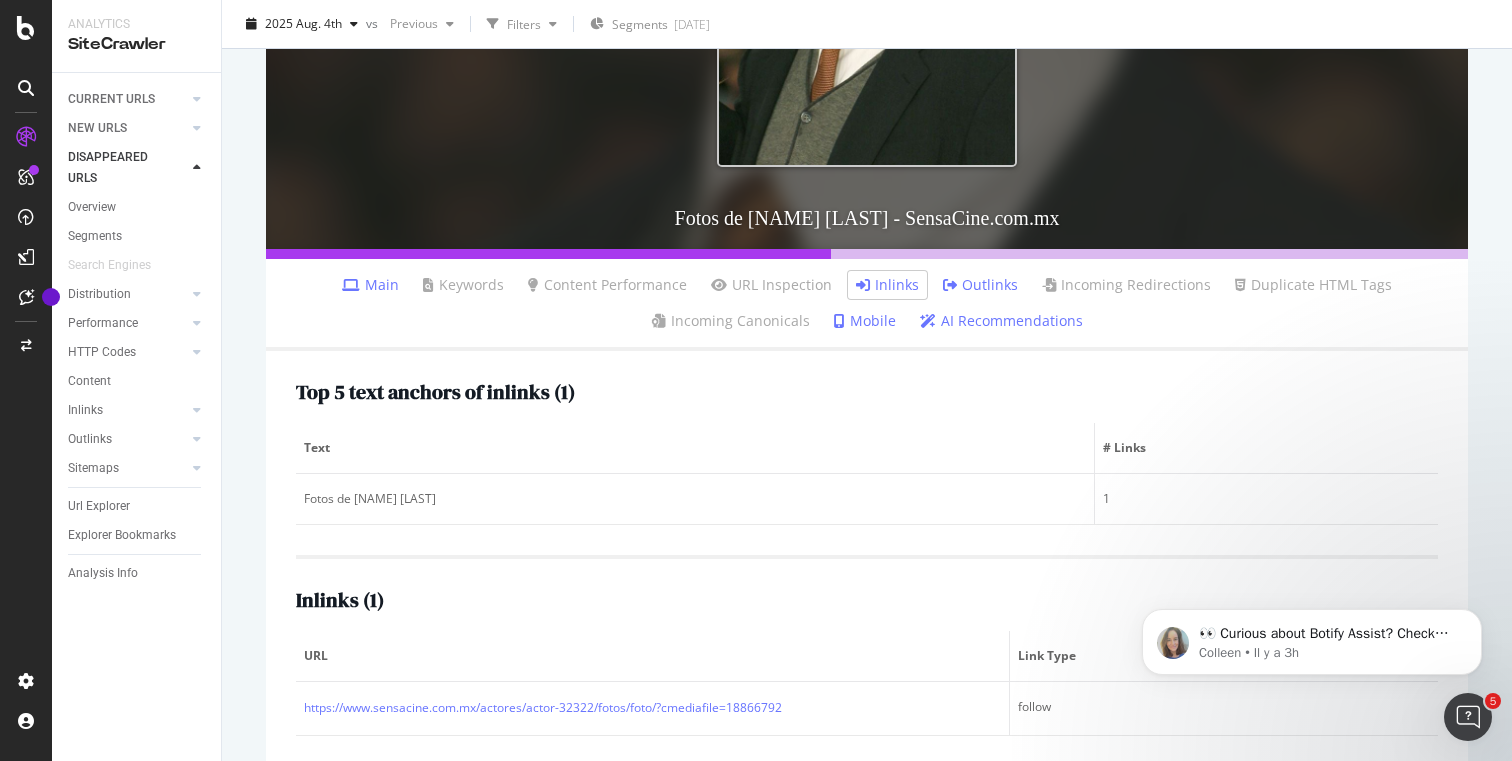 scroll, scrollTop: 541, scrollLeft: 0, axis: vertical 